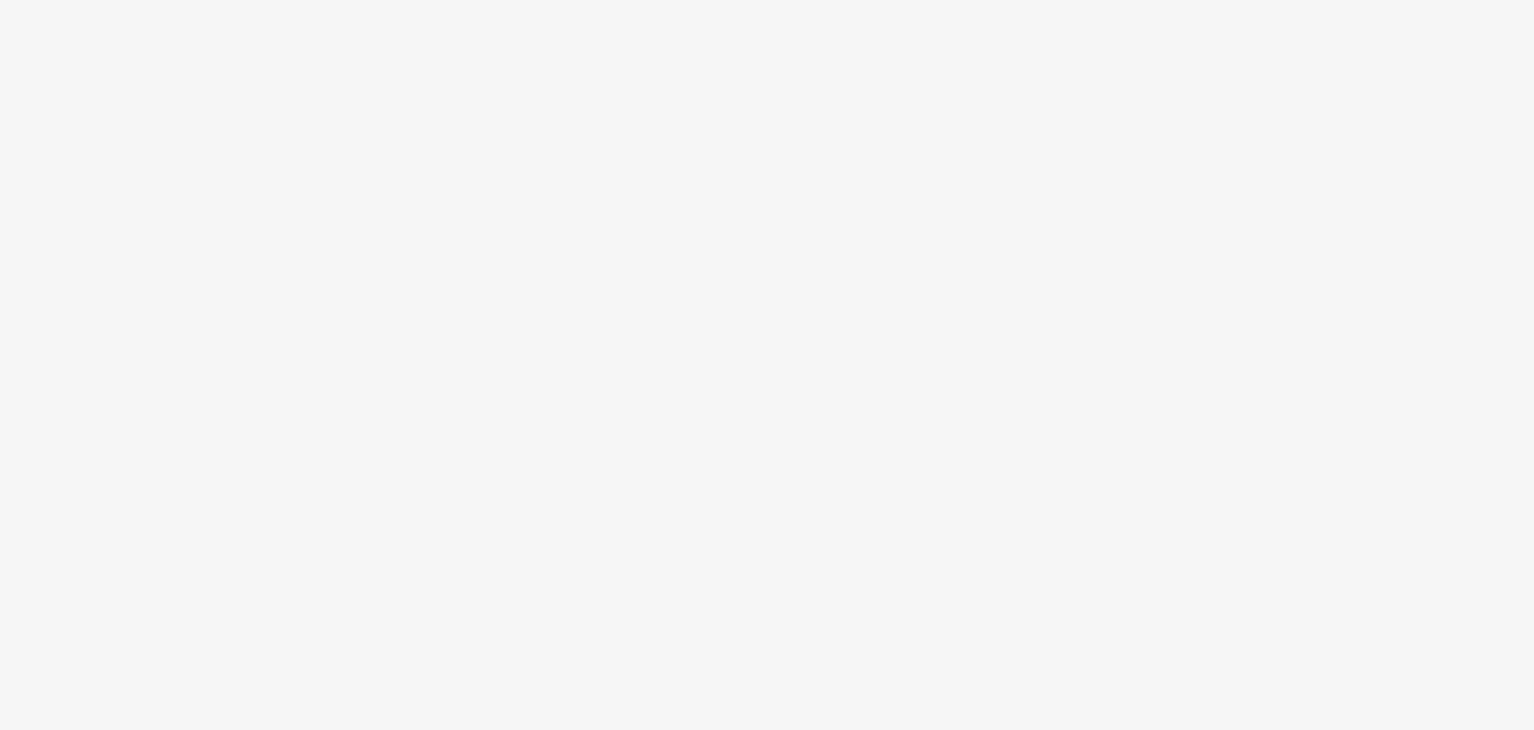 scroll, scrollTop: 0, scrollLeft: 0, axis: both 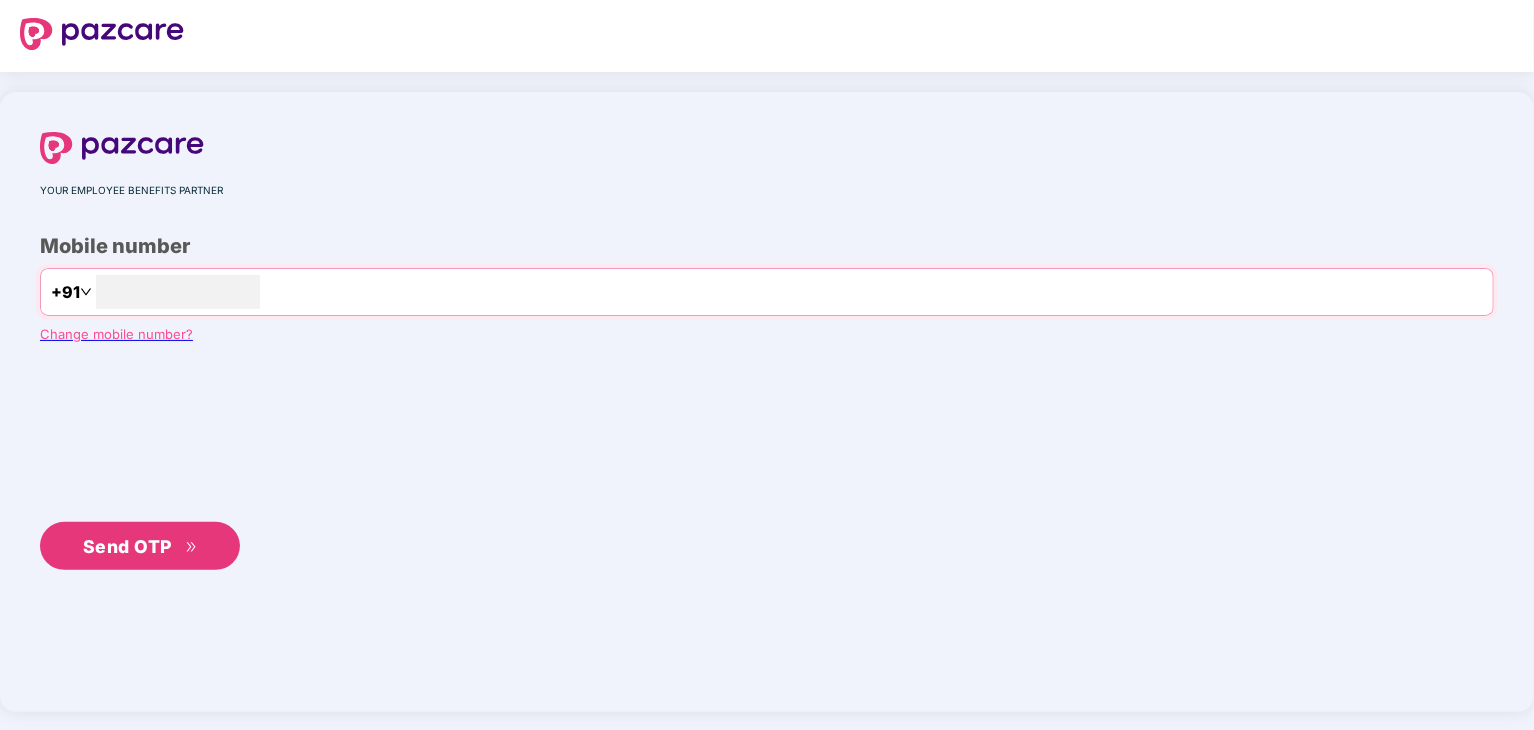 type on "**********" 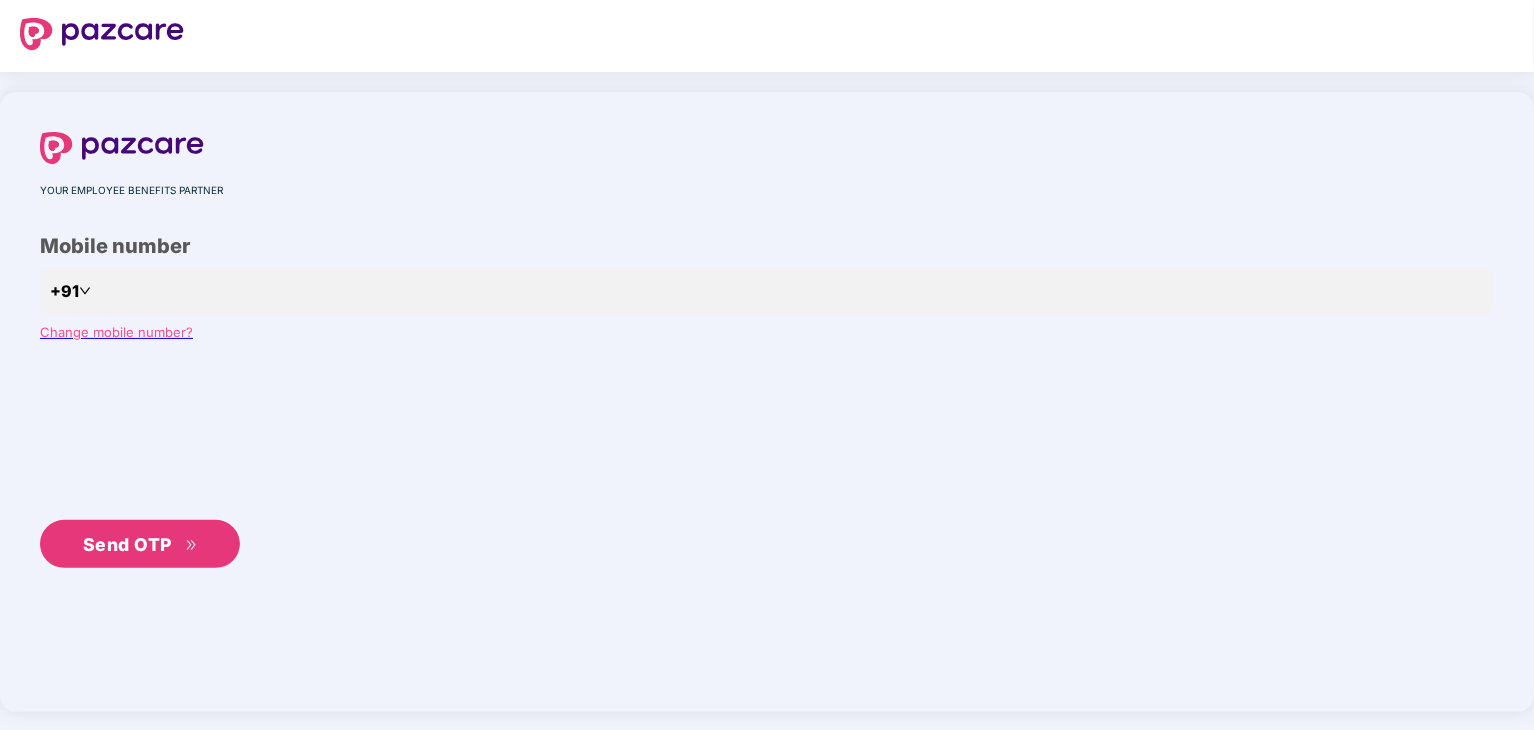 click on "Send OTP" at bounding box center (127, 544) 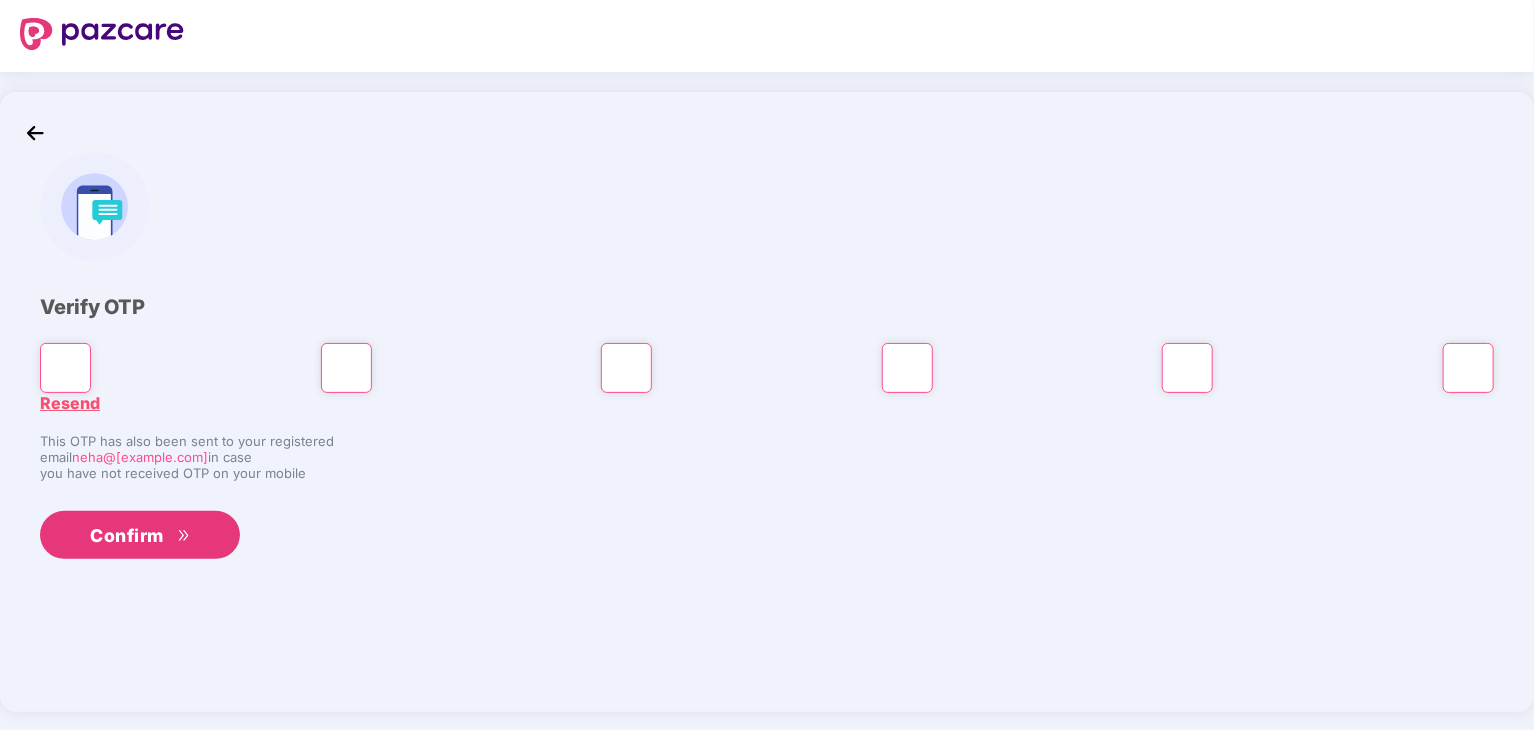 type on "*" 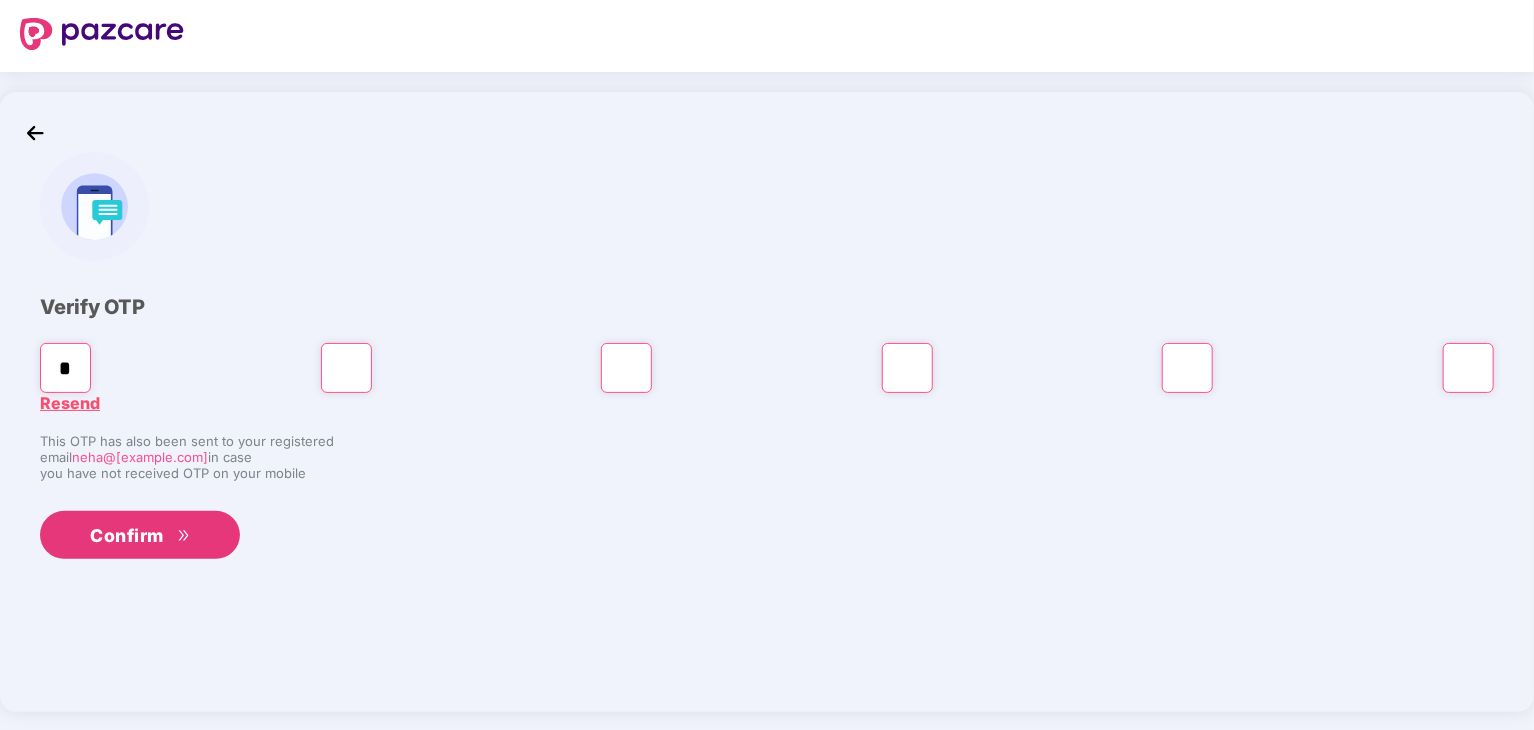 type on "*" 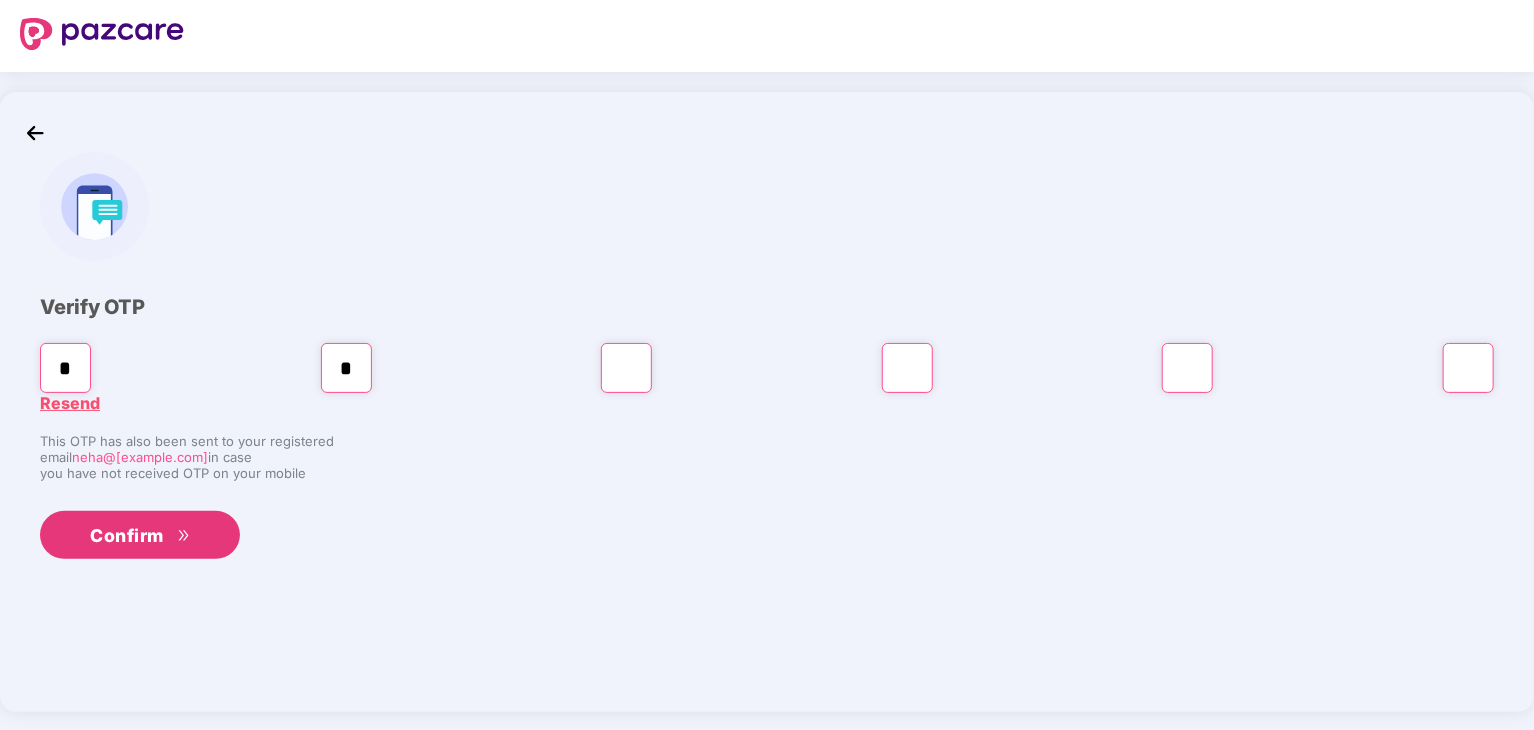 type on "*" 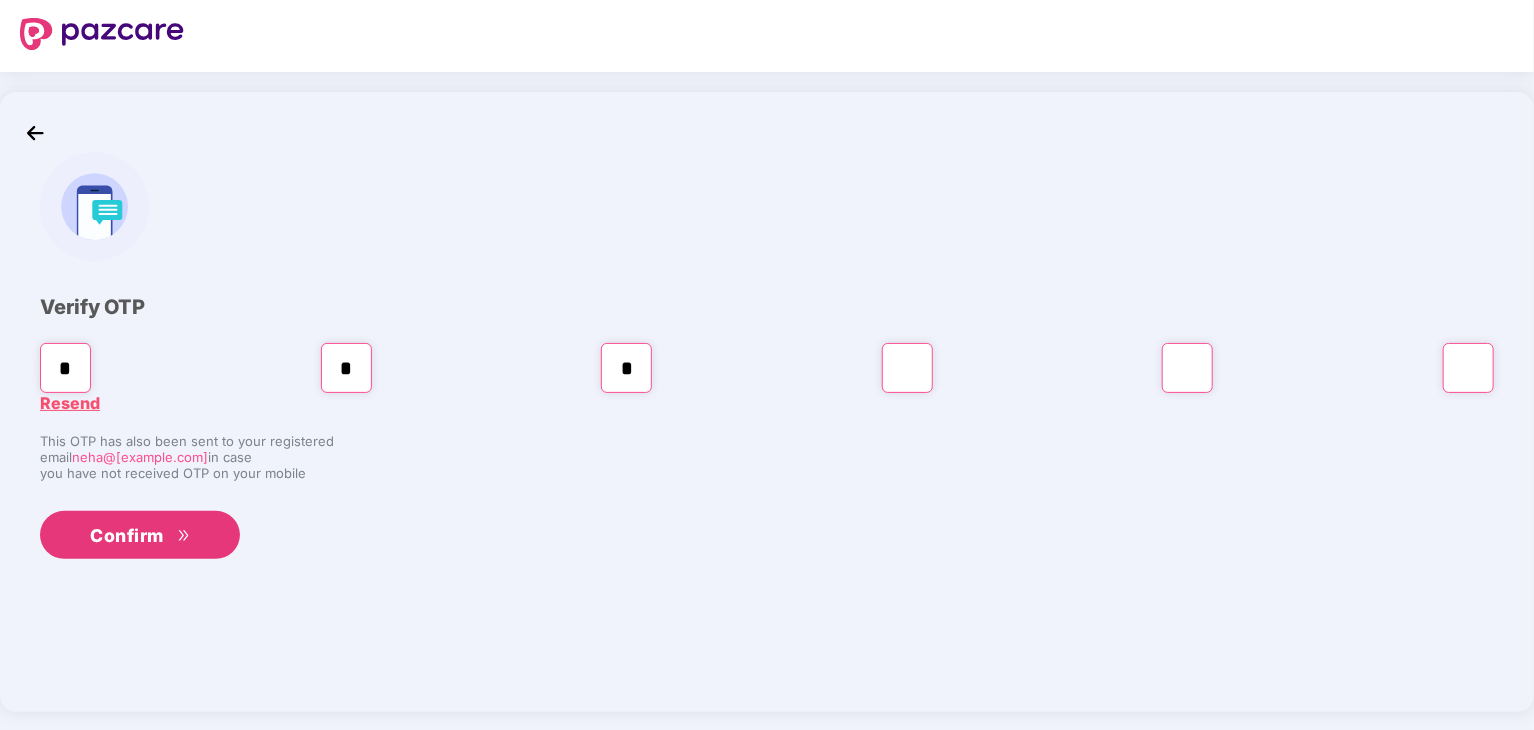 type on "*" 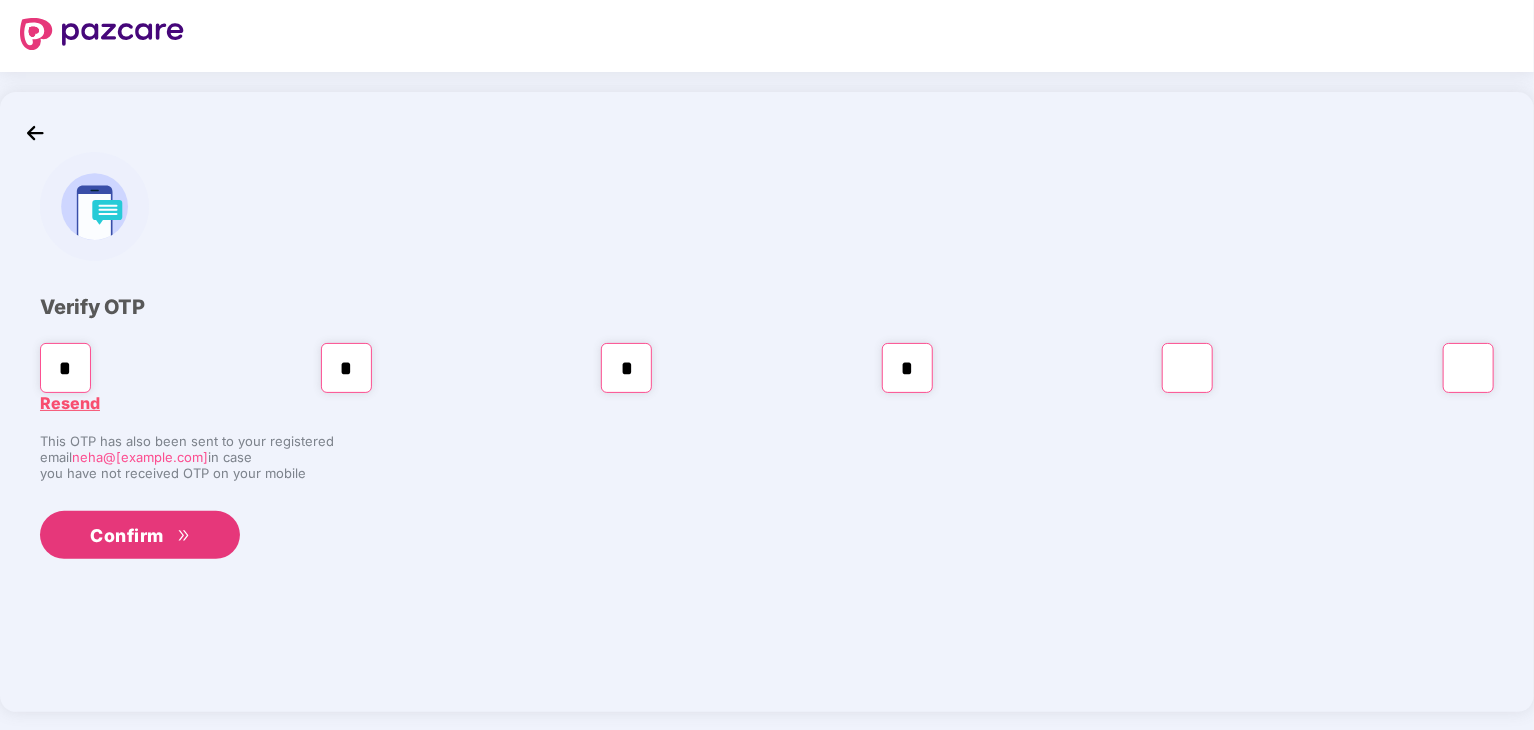 type on "*" 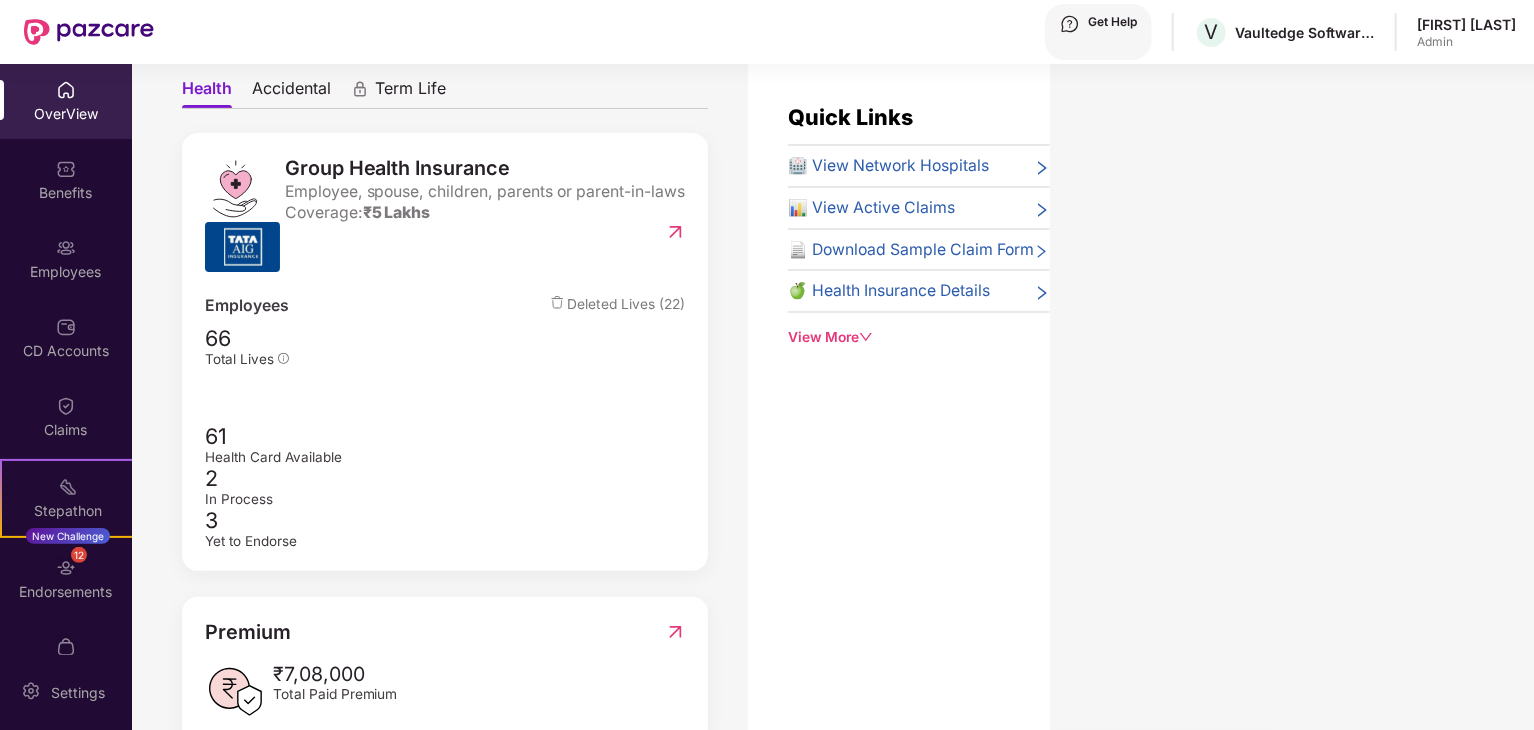 scroll, scrollTop: 200, scrollLeft: 0, axis: vertical 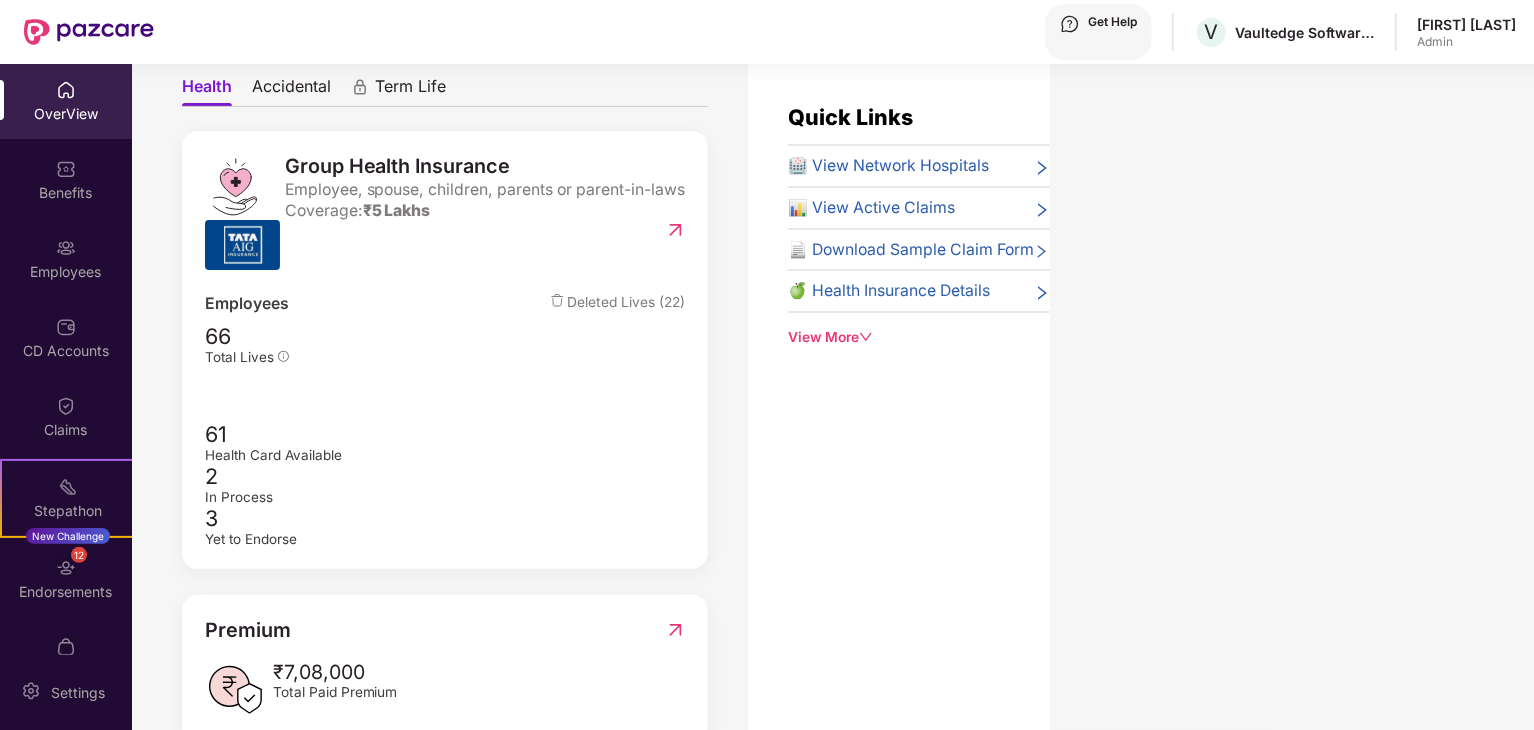 click on "Available CD Balance" at bounding box center [342, 848] 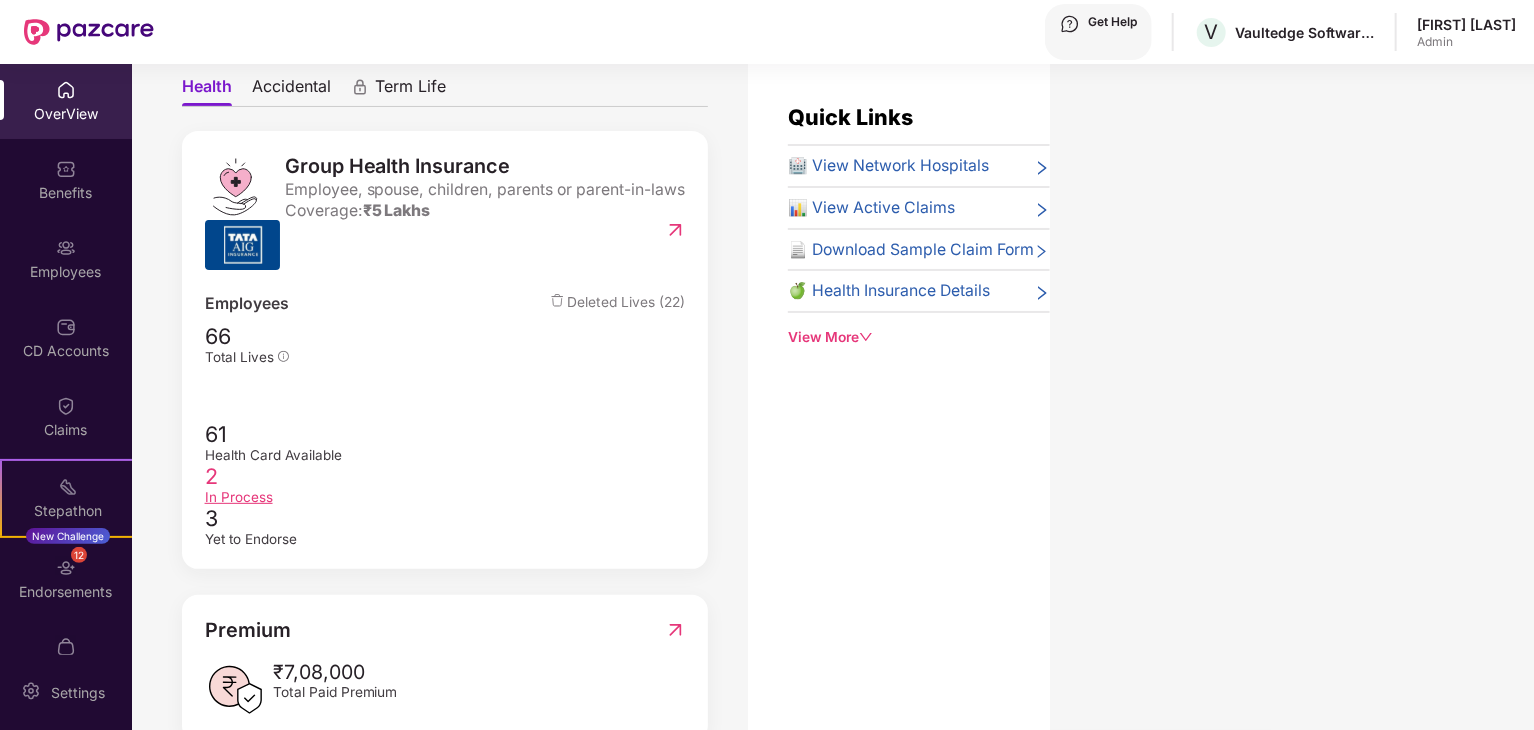 click on "In Process" at bounding box center (445, 497) 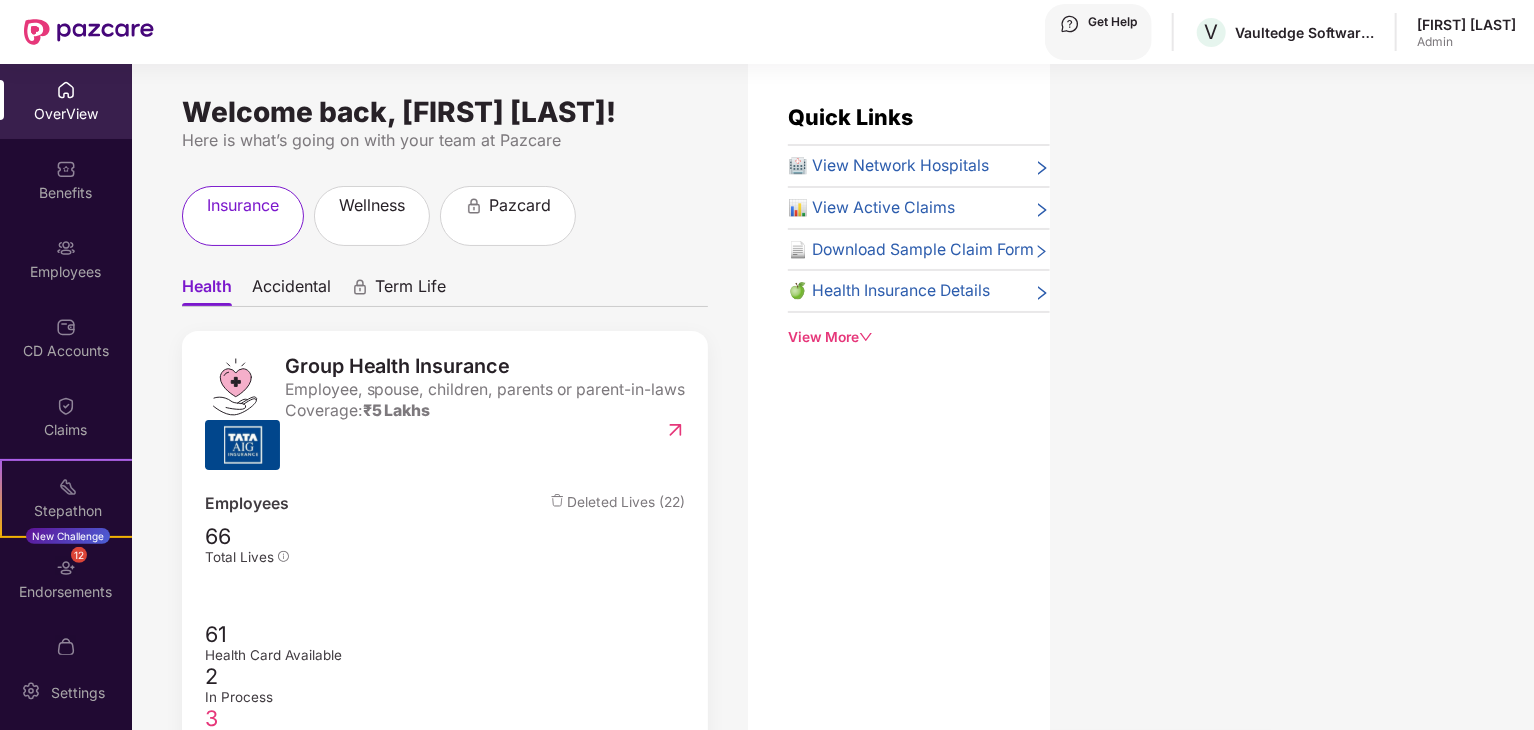 click on "Yet to Endorse" at bounding box center (445, 697) 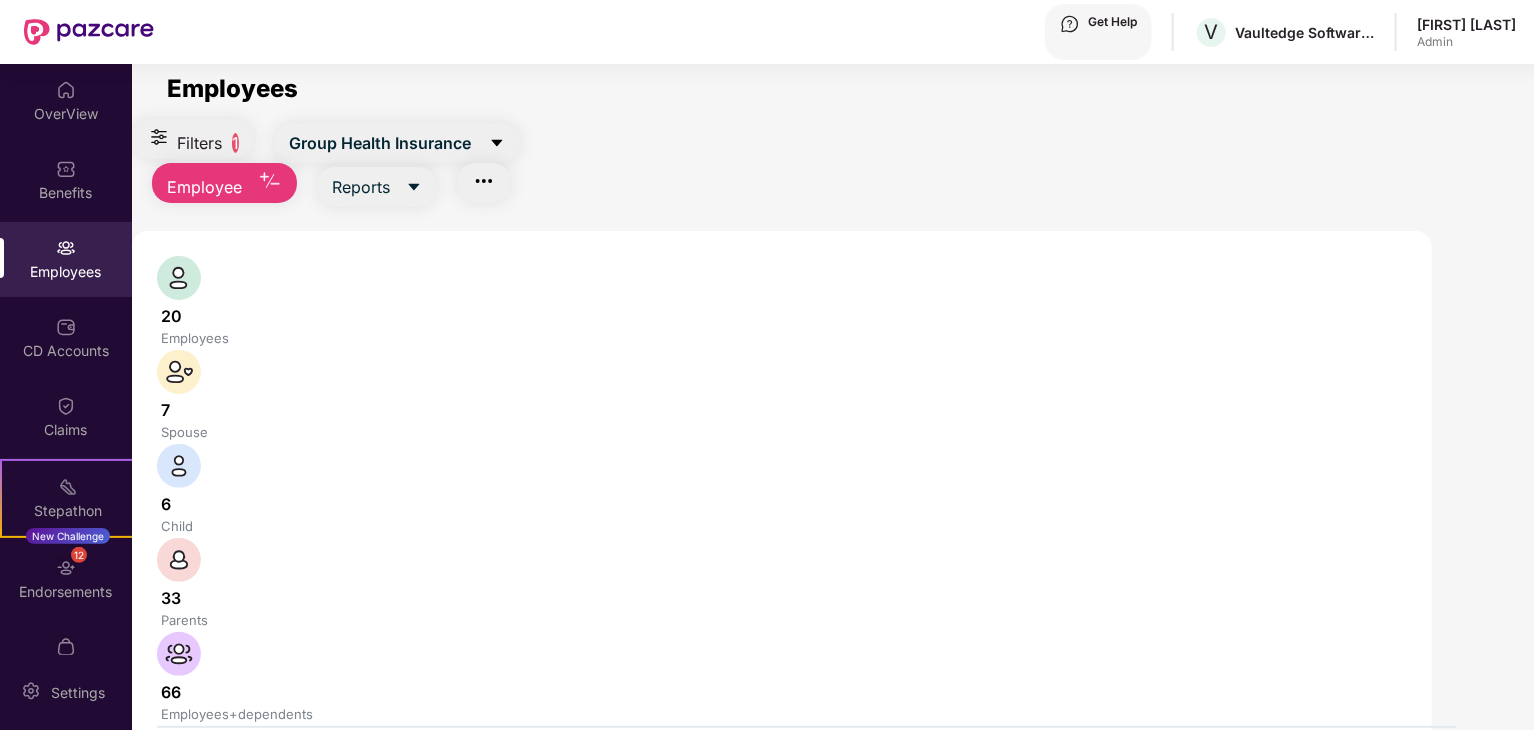 scroll, scrollTop: 0, scrollLeft: 0, axis: both 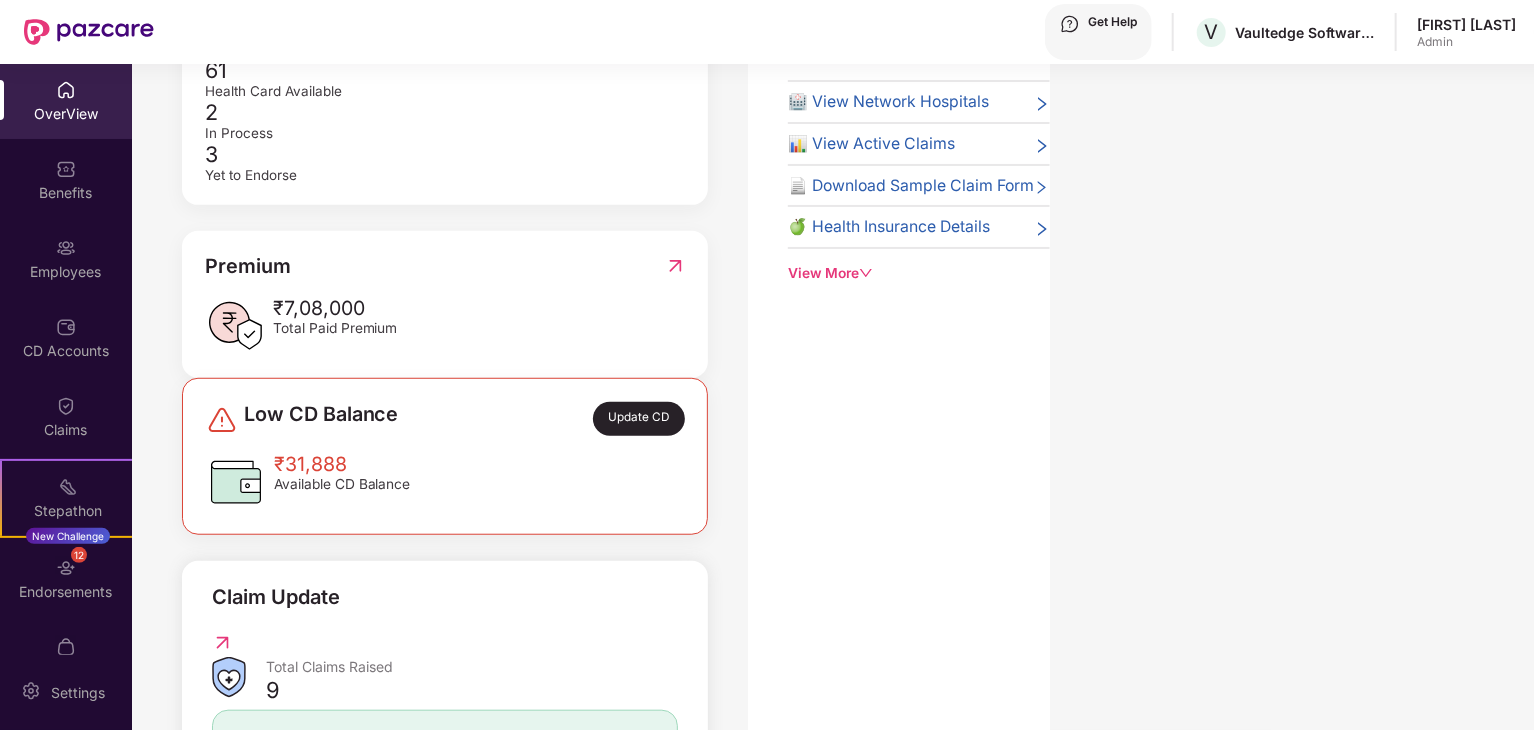 click on "Uninitiated Claims (1)" at bounding box center (318, 1099) 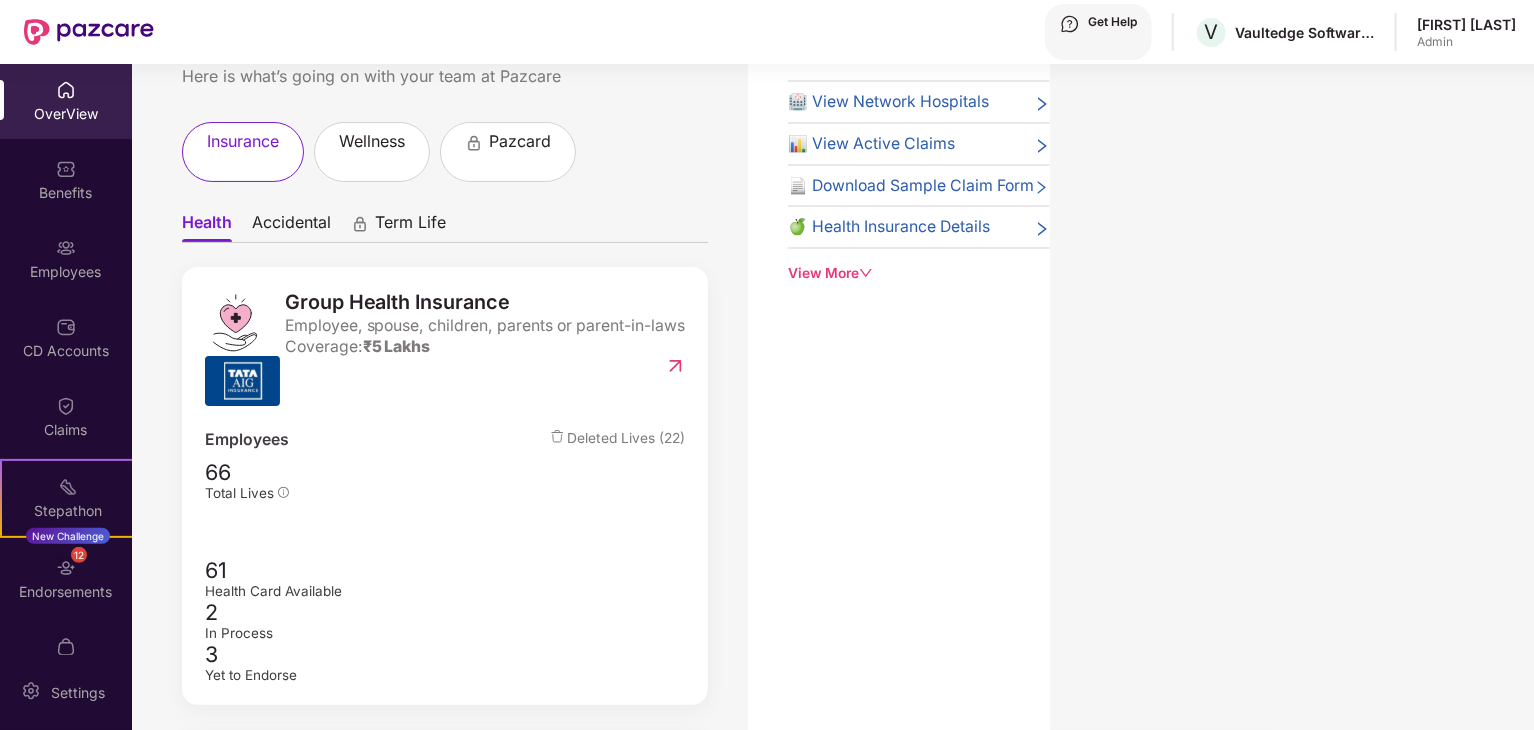 scroll, scrollTop: 0, scrollLeft: 0, axis: both 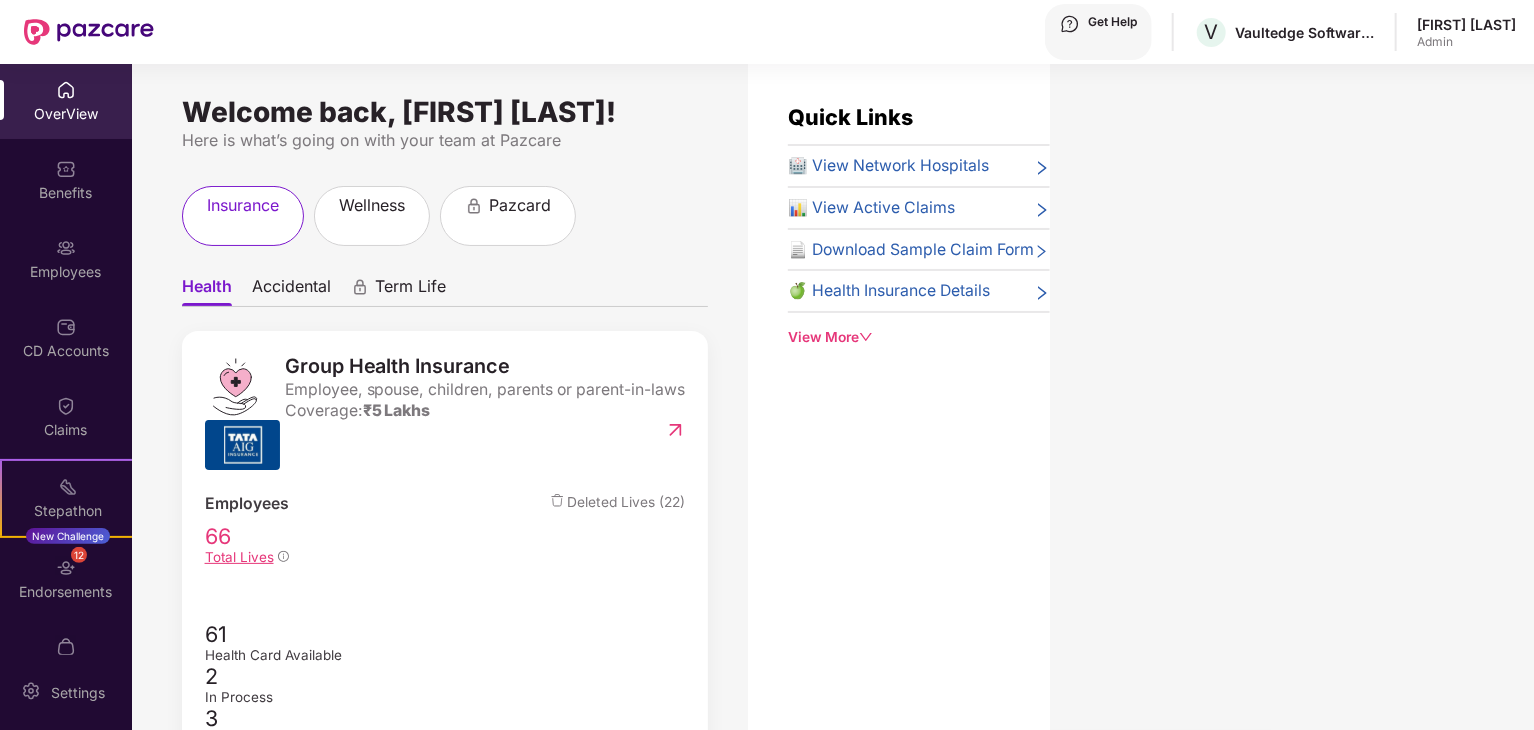 click on "66" at bounding box center [445, 536] 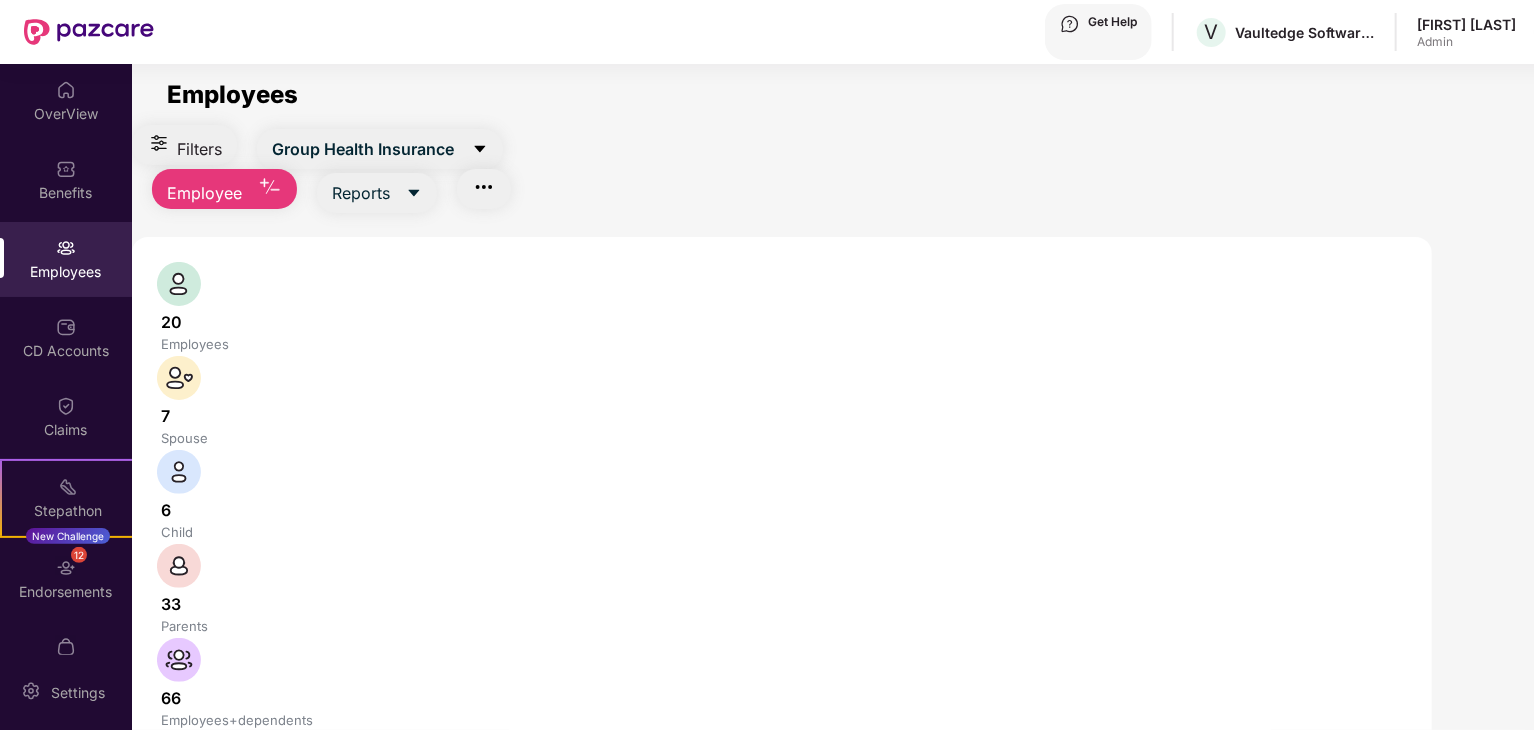scroll, scrollTop: 0, scrollLeft: 0, axis: both 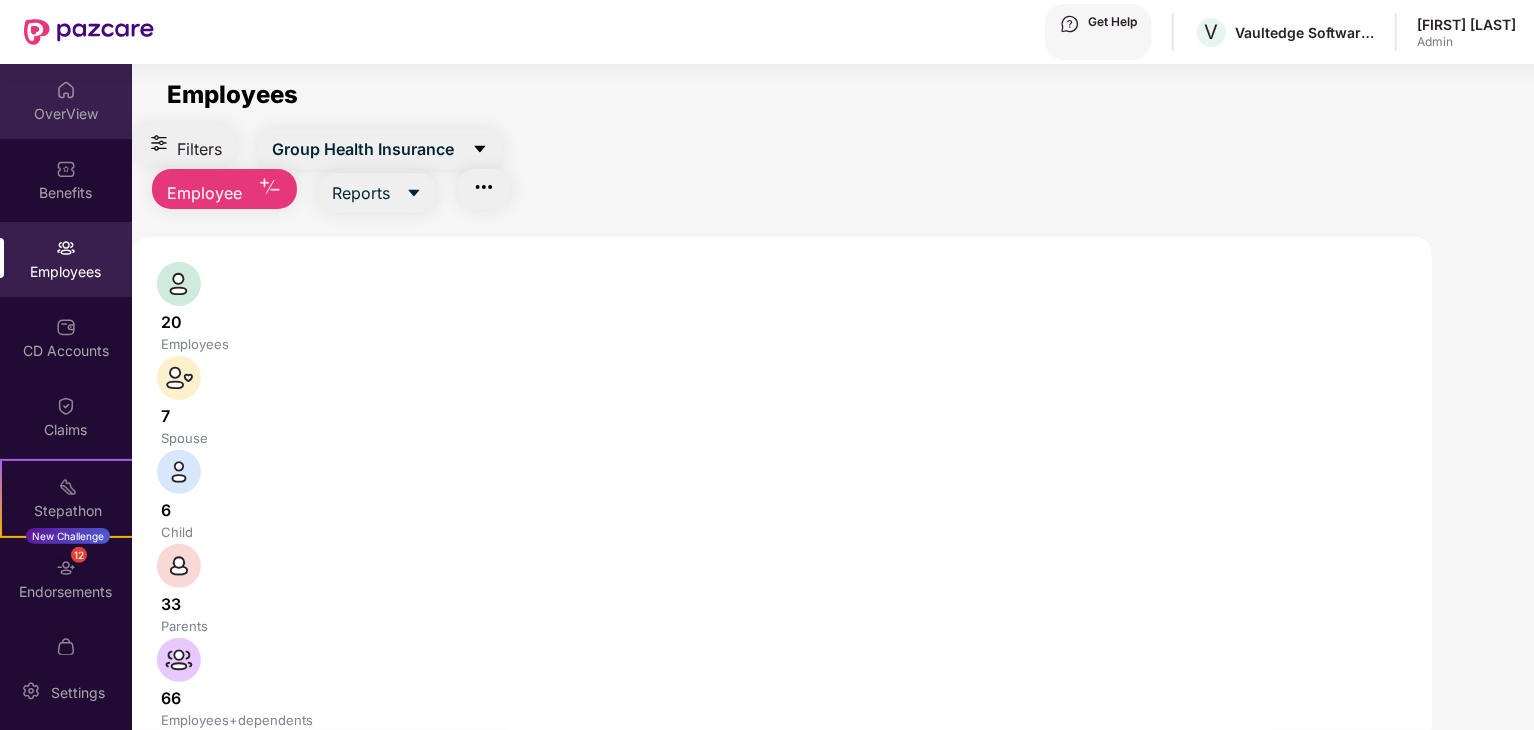 click on "OverView" at bounding box center [66, 114] 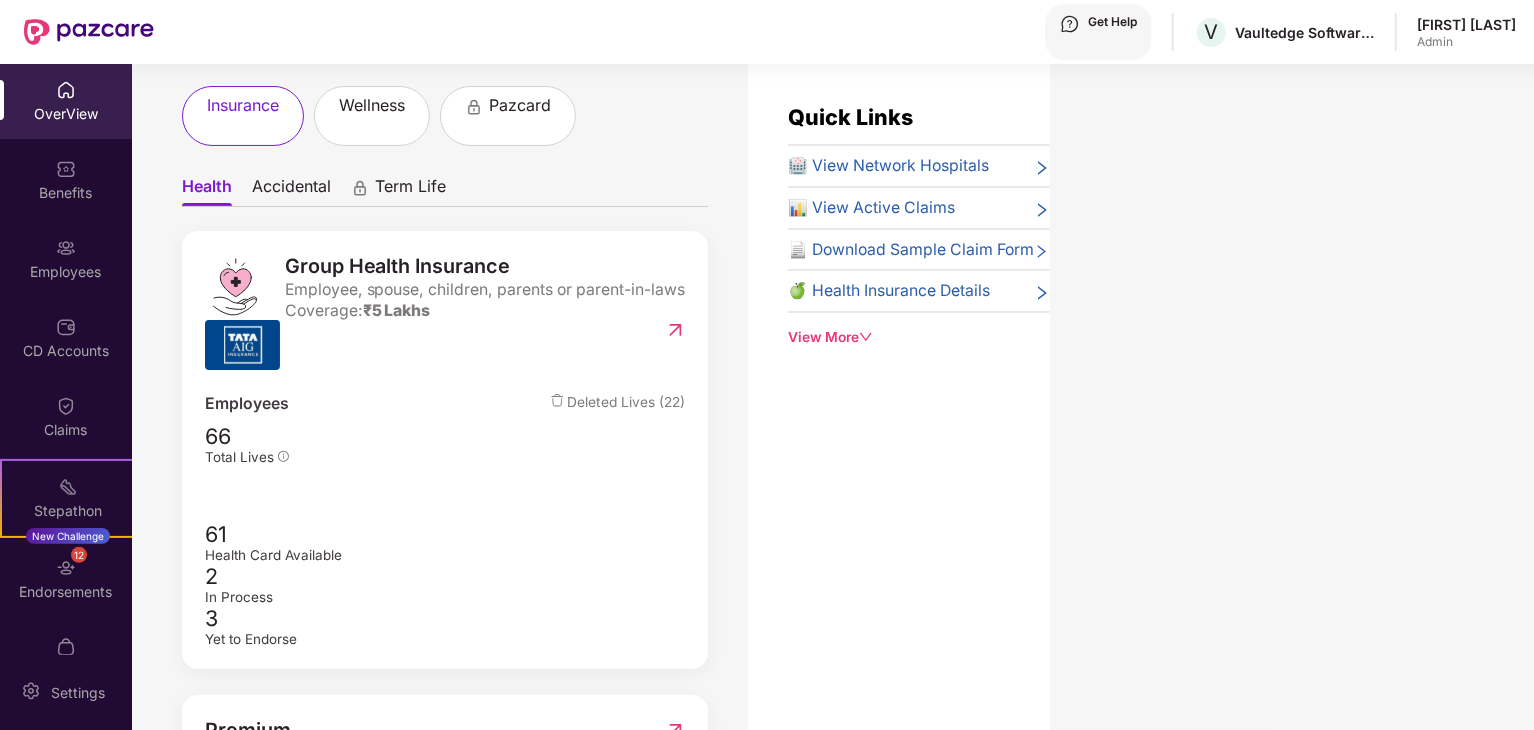 click on "Accidental" at bounding box center [207, 191] 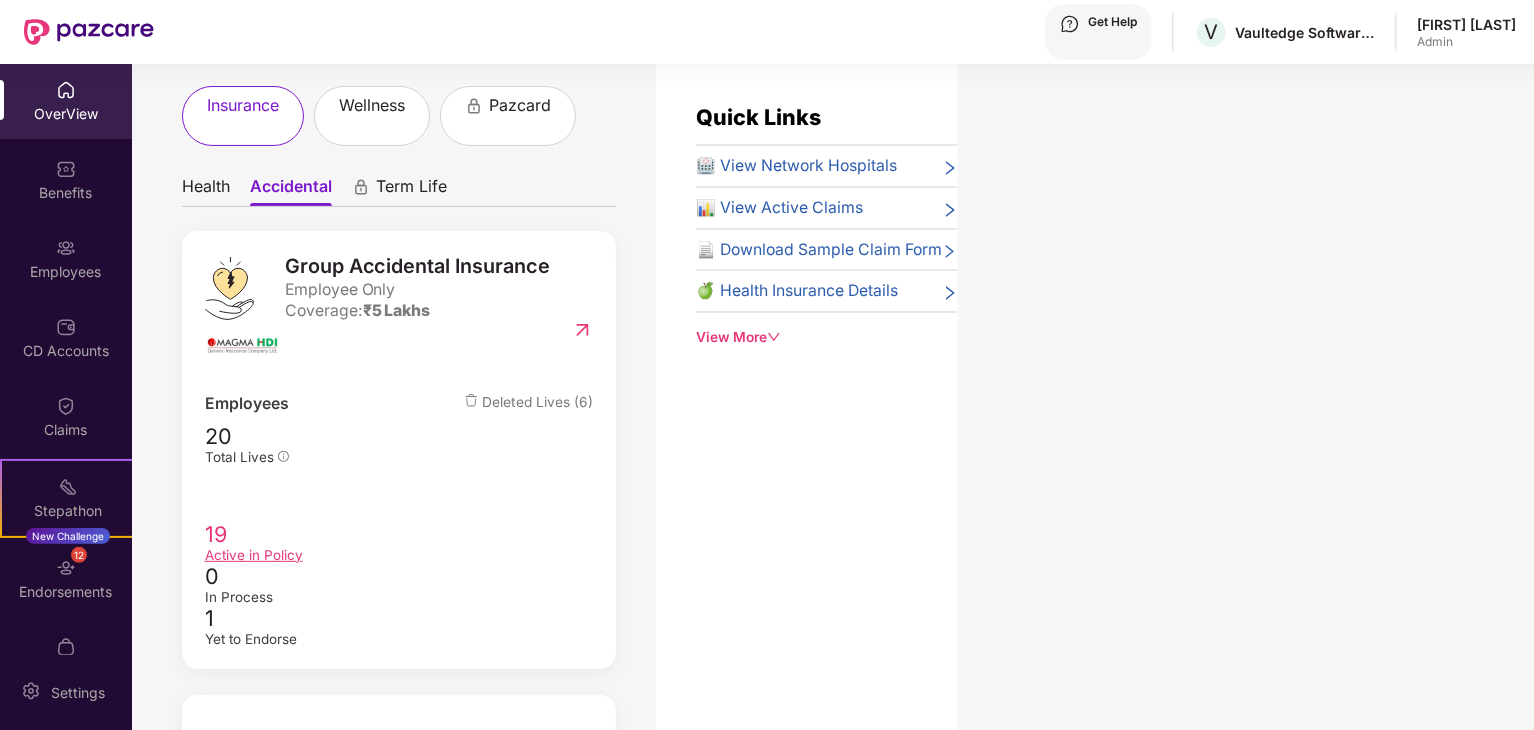 scroll, scrollTop: 80, scrollLeft: 0, axis: vertical 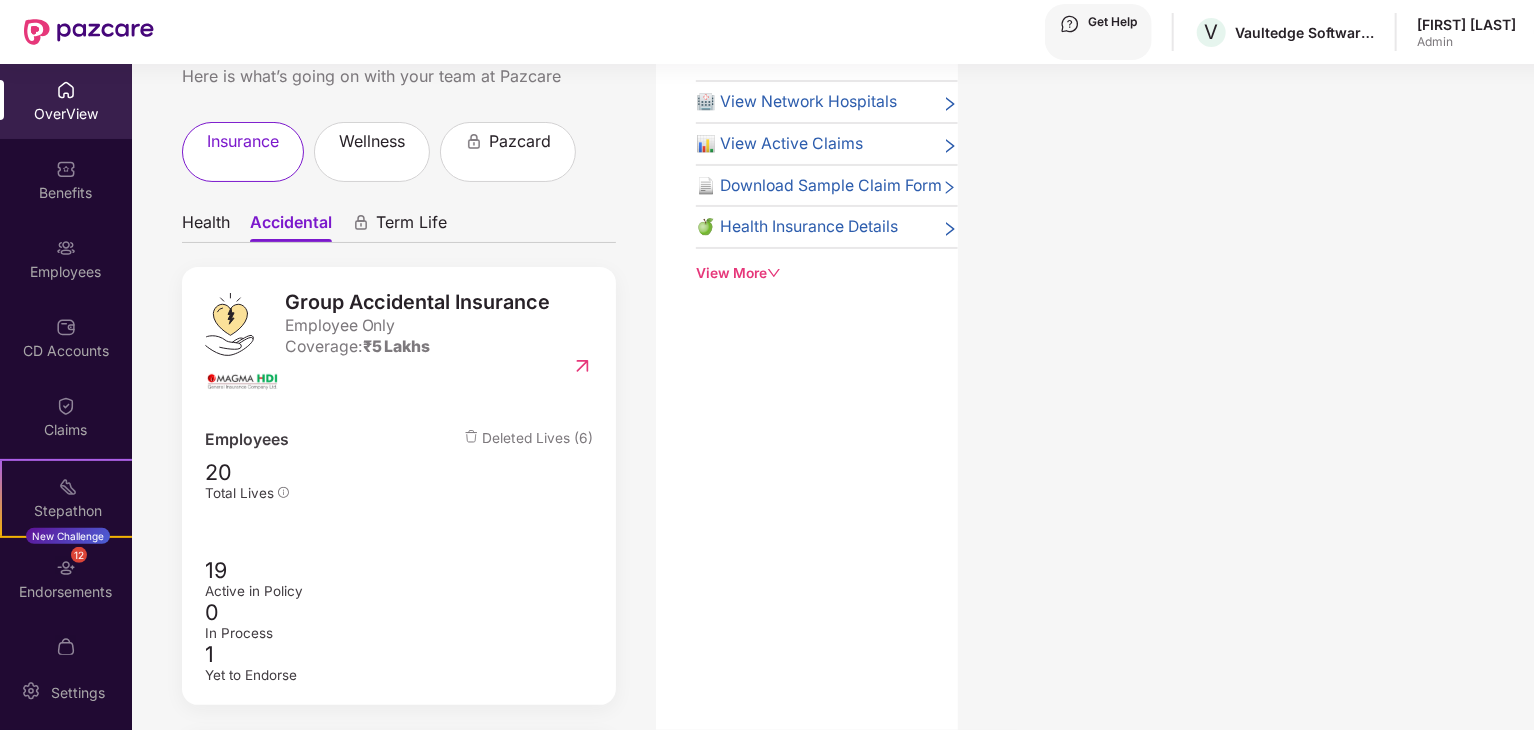click on "Term Life" at bounding box center (411, 227) 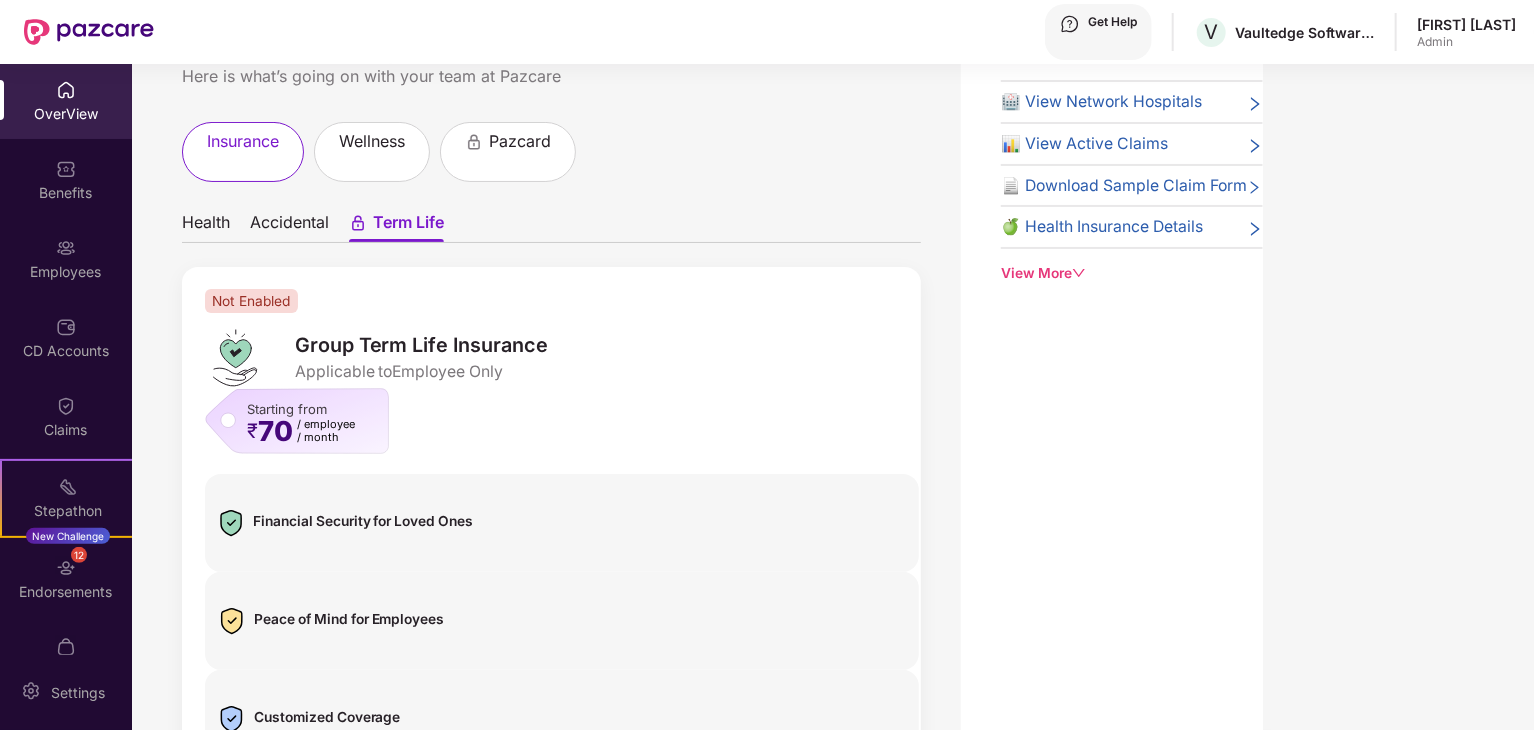 click on "Health" at bounding box center (206, 227) 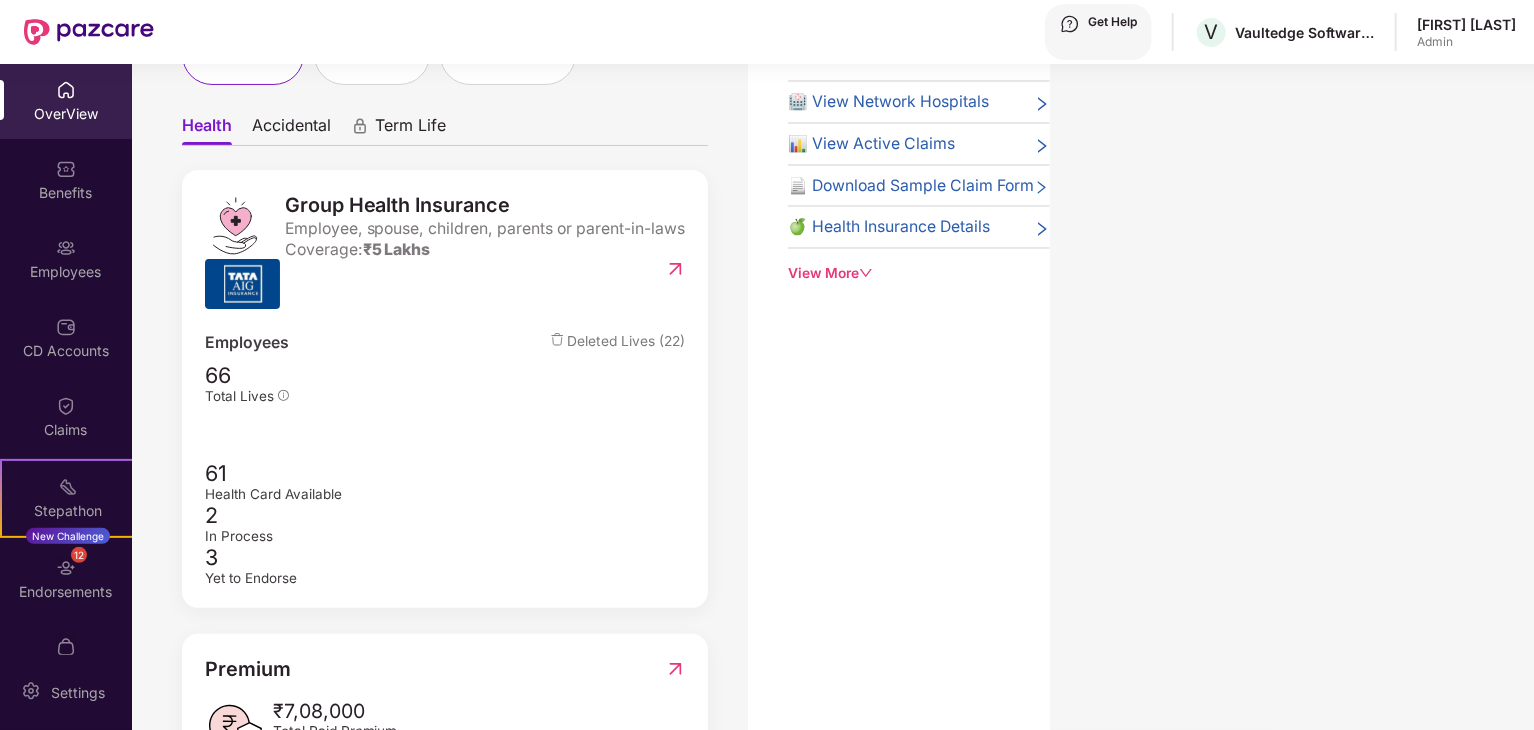 scroll, scrollTop: 0, scrollLeft: 0, axis: both 